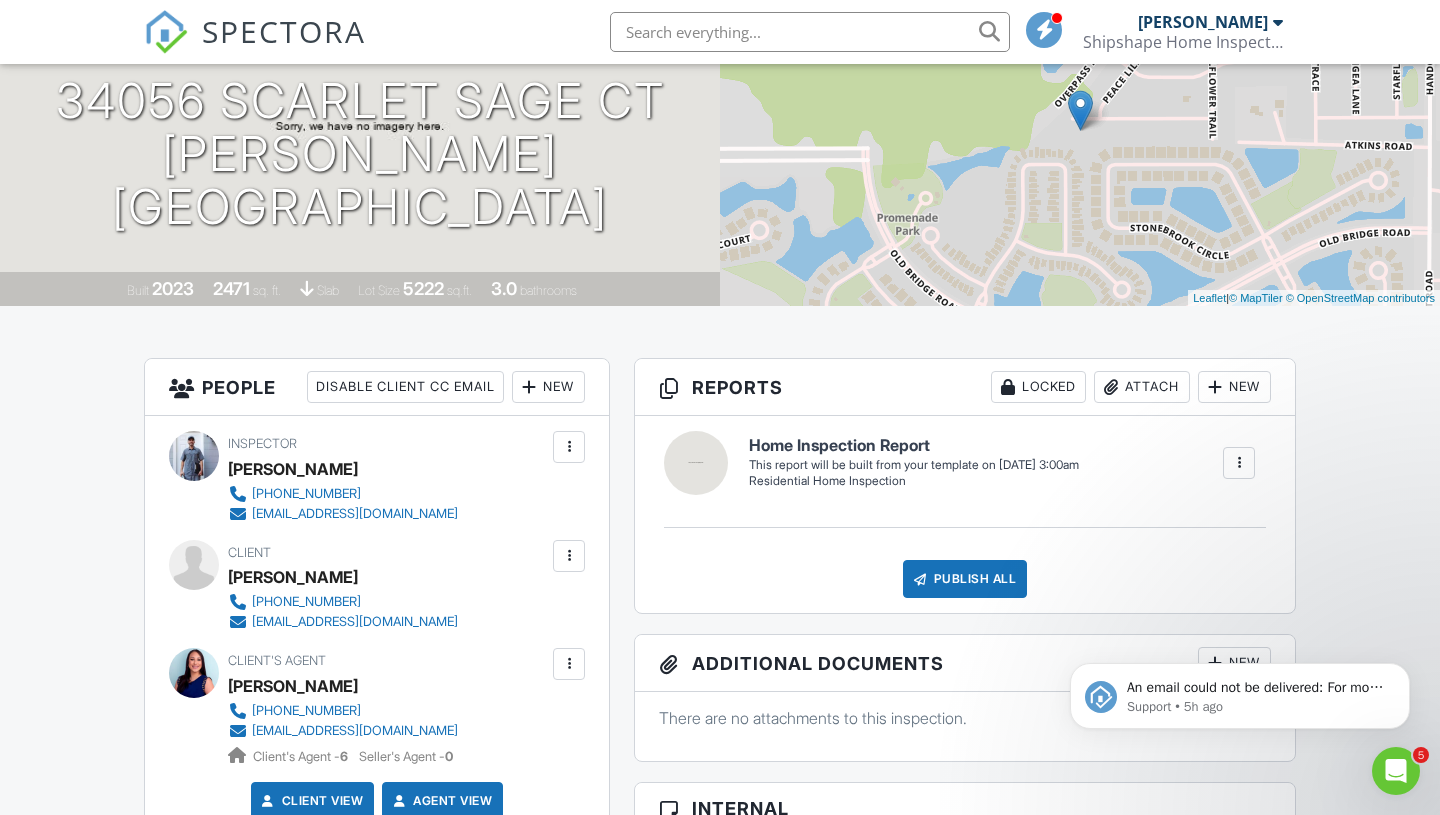 scroll, scrollTop: 228, scrollLeft: 0, axis: vertical 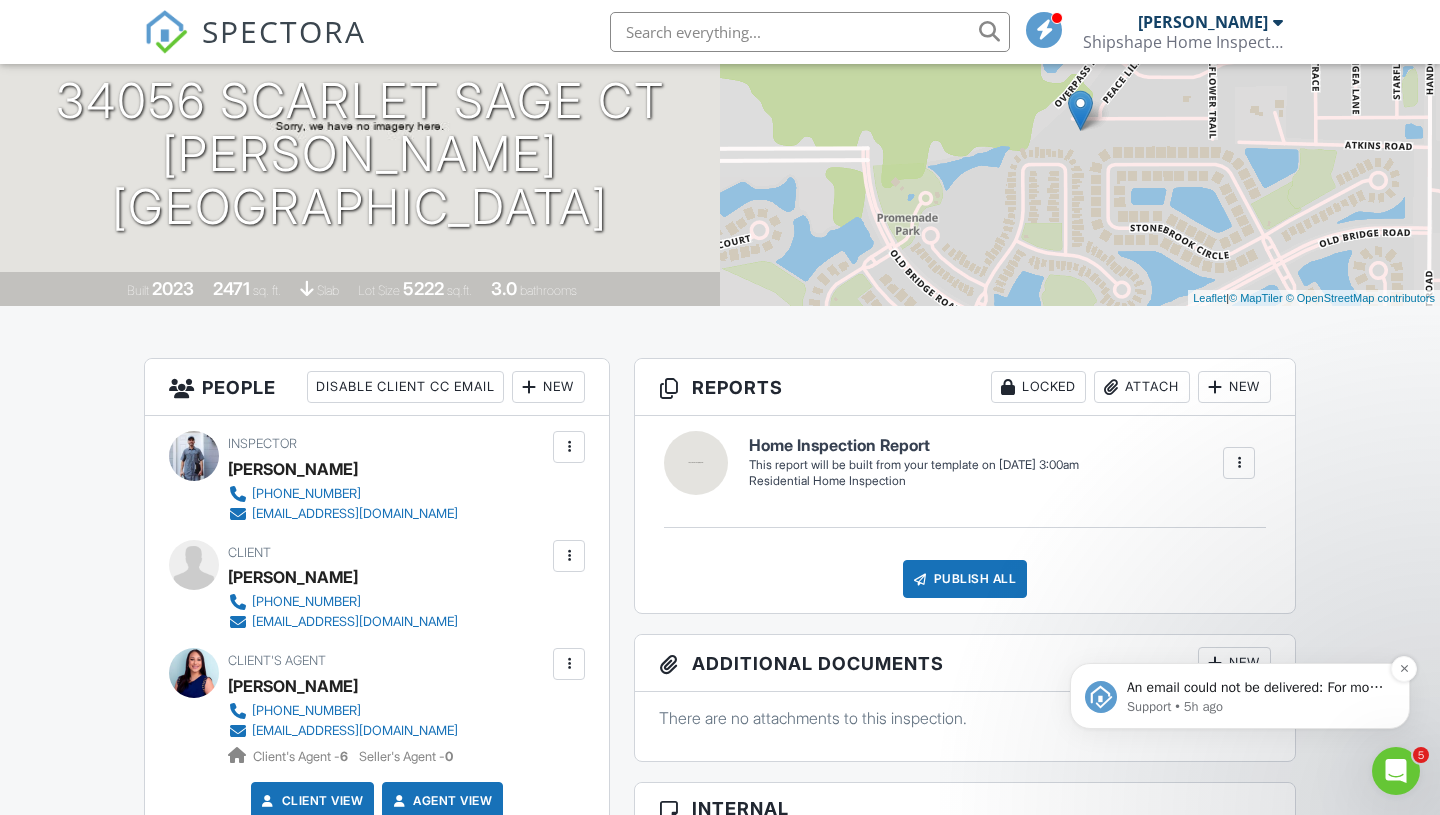 click on "An email could not be delivered:  For more information, view Why emails don't get delivered (Support Article)" at bounding box center [1256, 688] 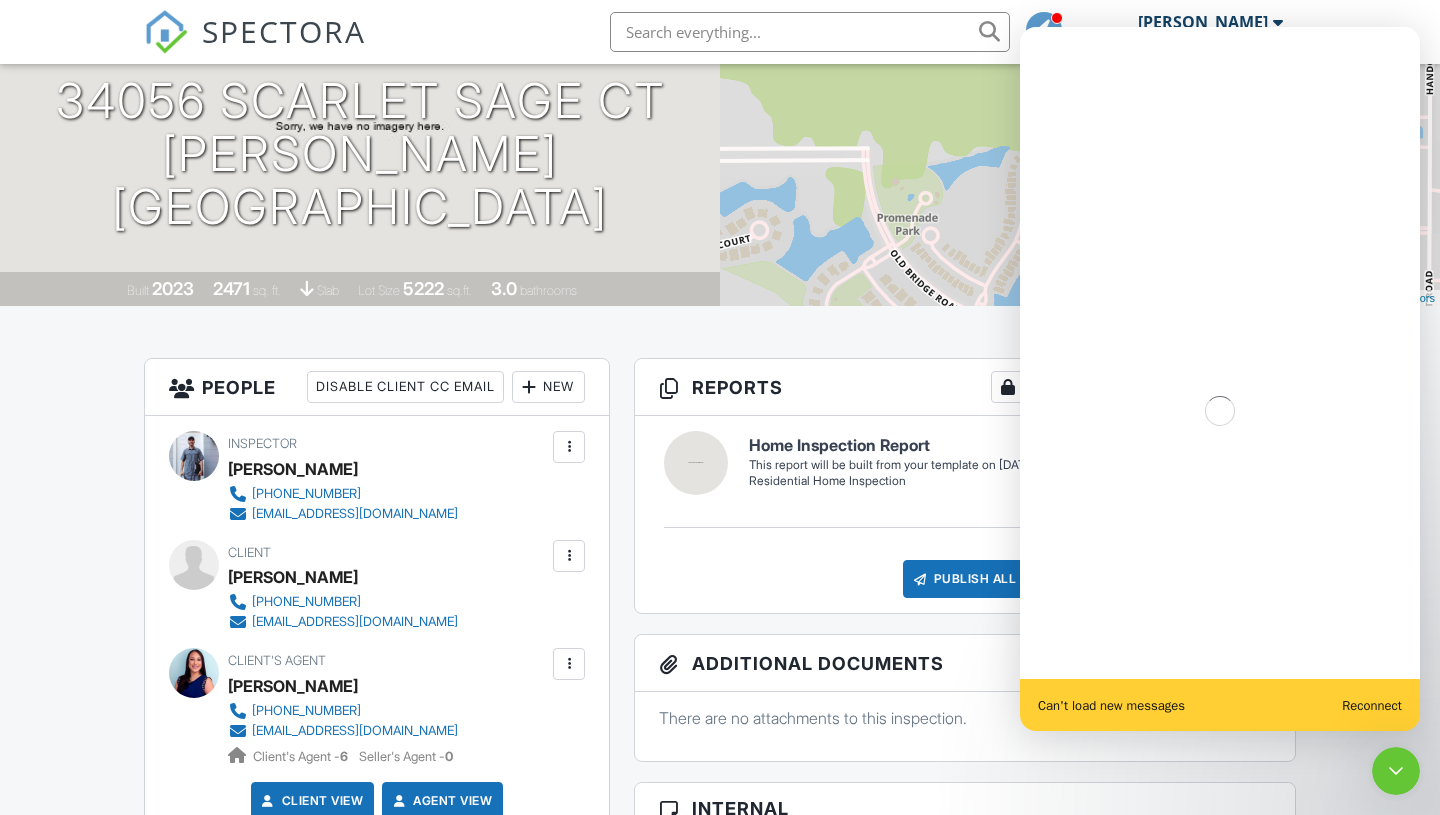 scroll, scrollTop: 0, scrollLeft: 0, axis: both 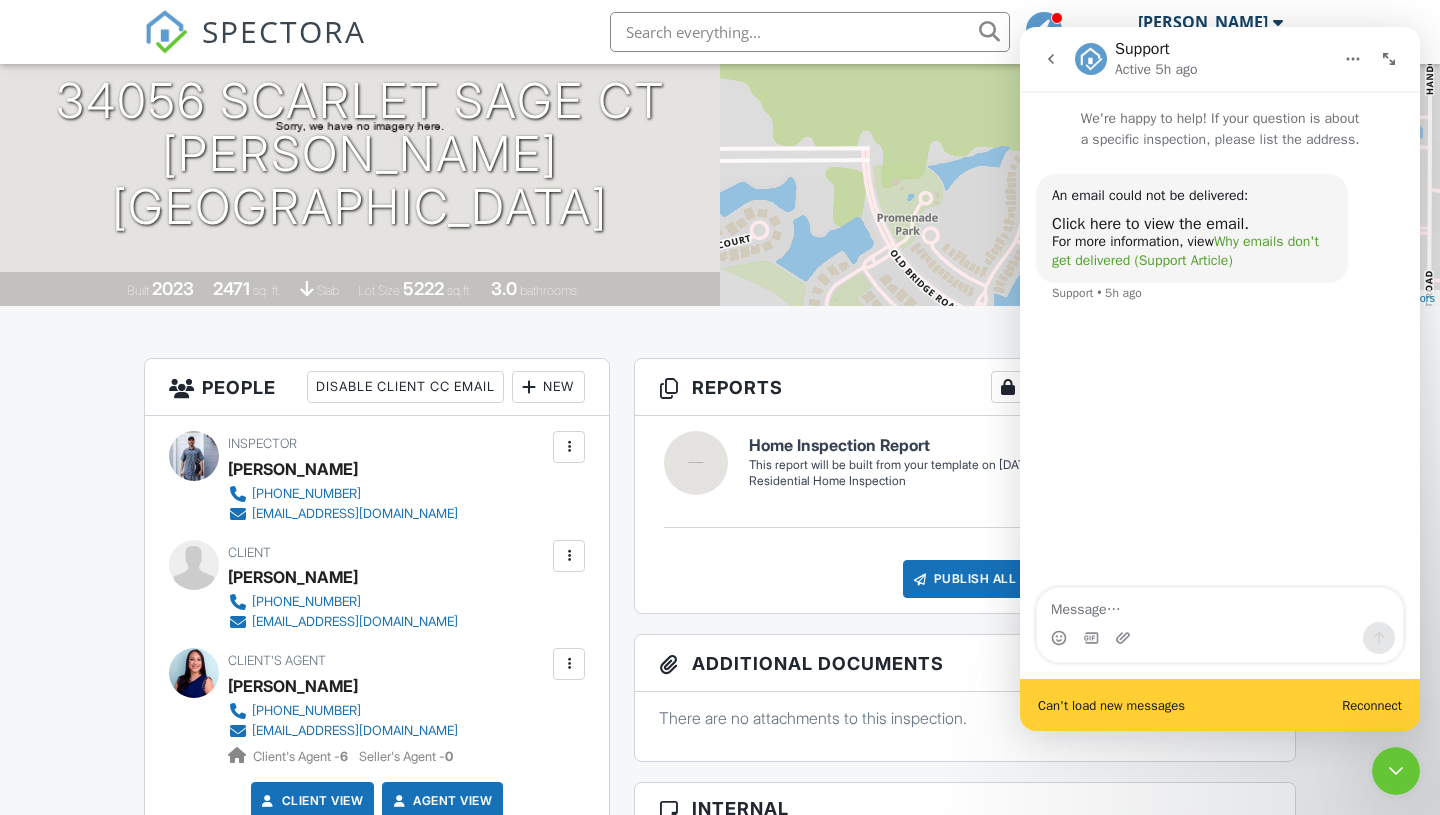 click on "Why emails don't get delivered (Support Article)" at bounding box center [1185, 251] 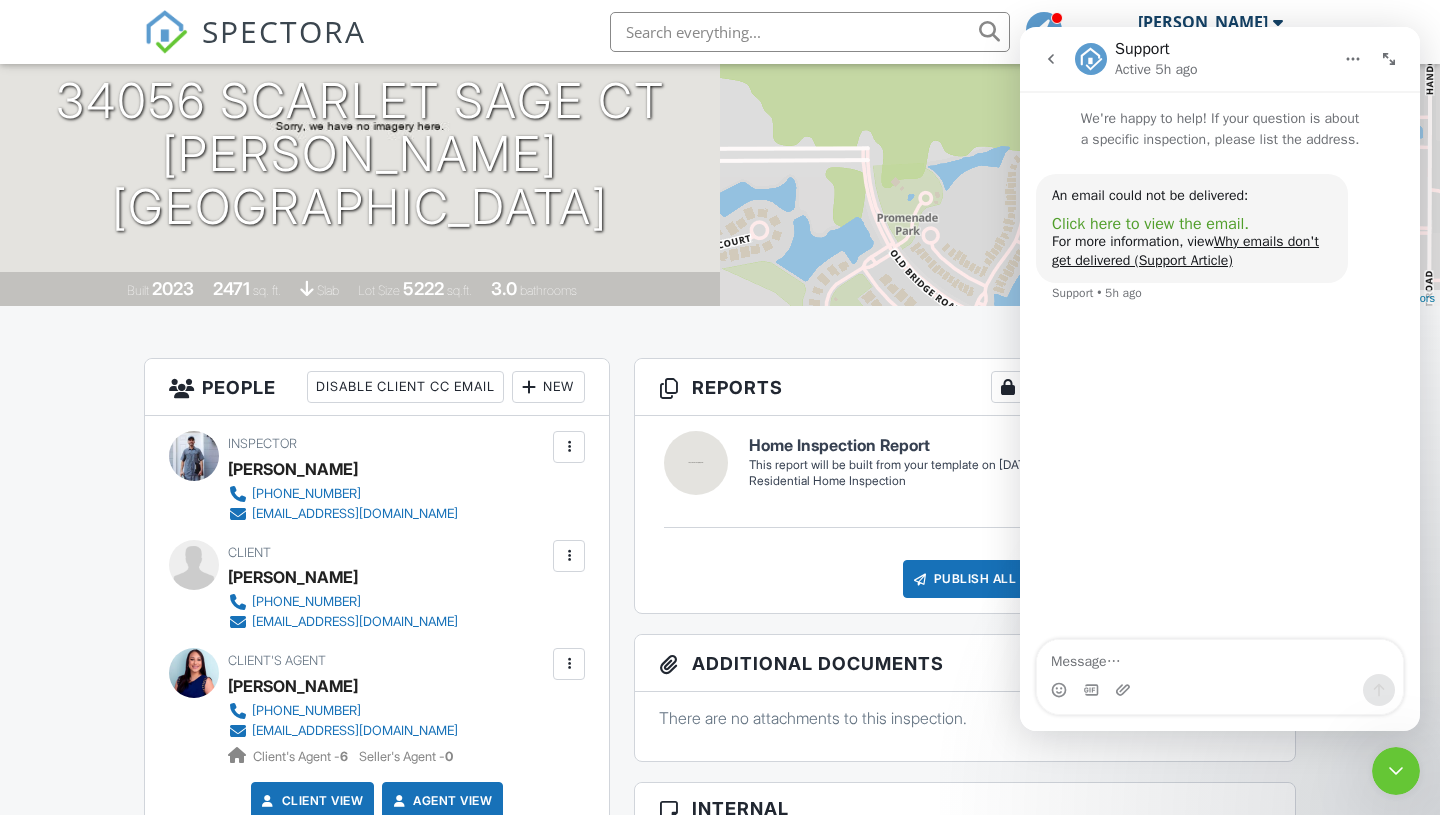 click on "Click here to view the email." at bounding box center (1150, 224) 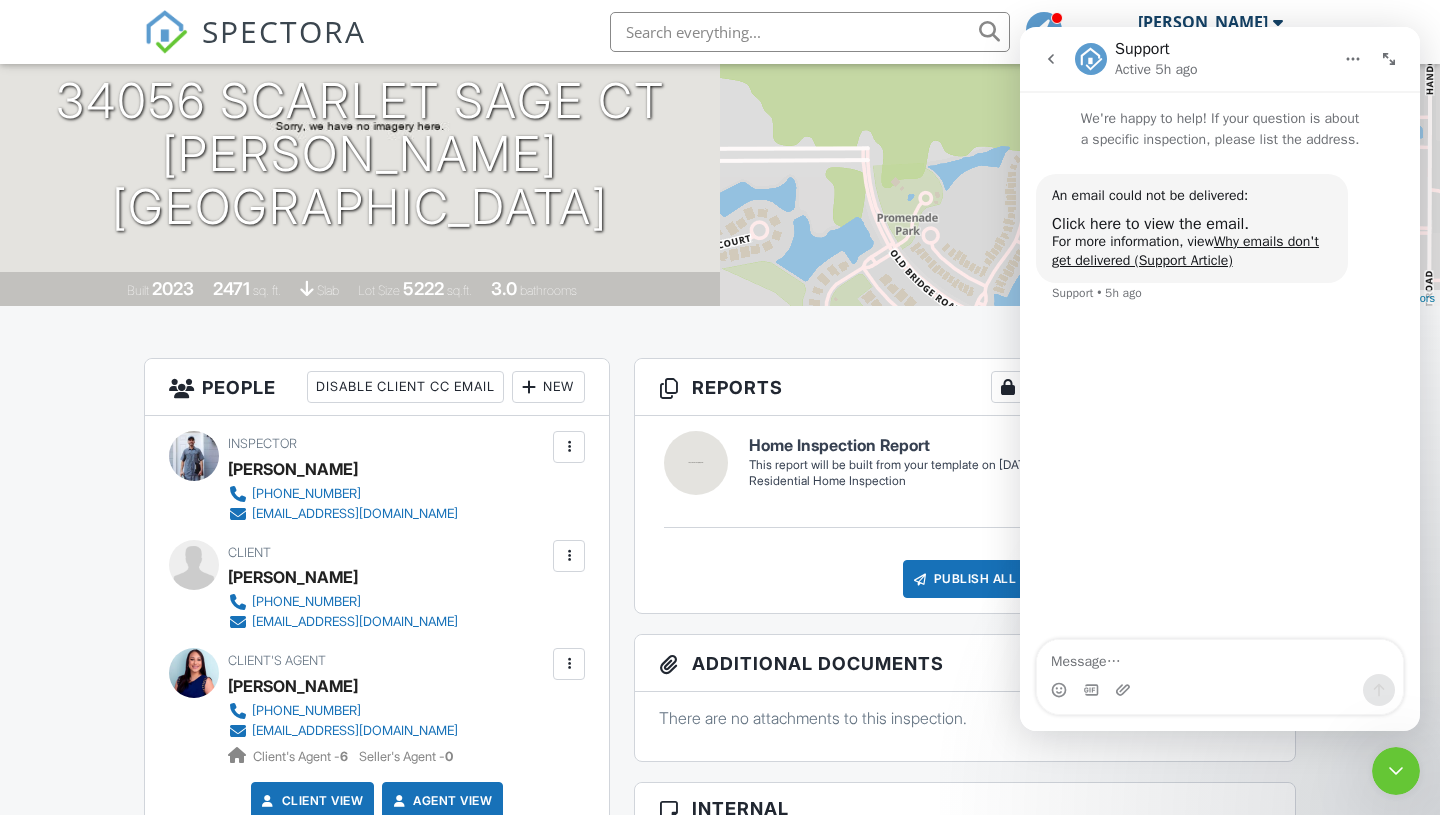 click at bounding box center (569, 556) 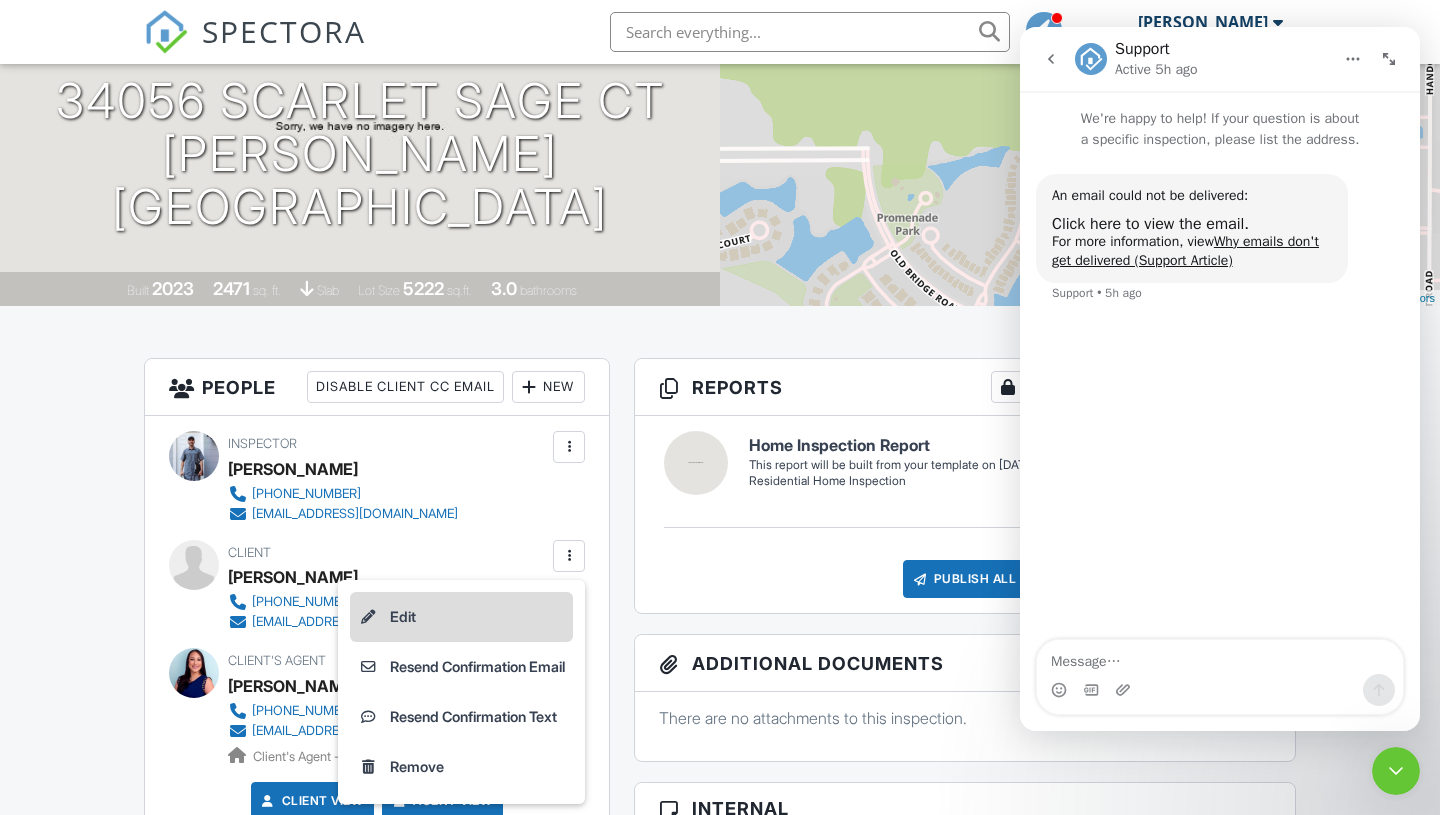 click on "Edit" at bounding box center [461, 617] 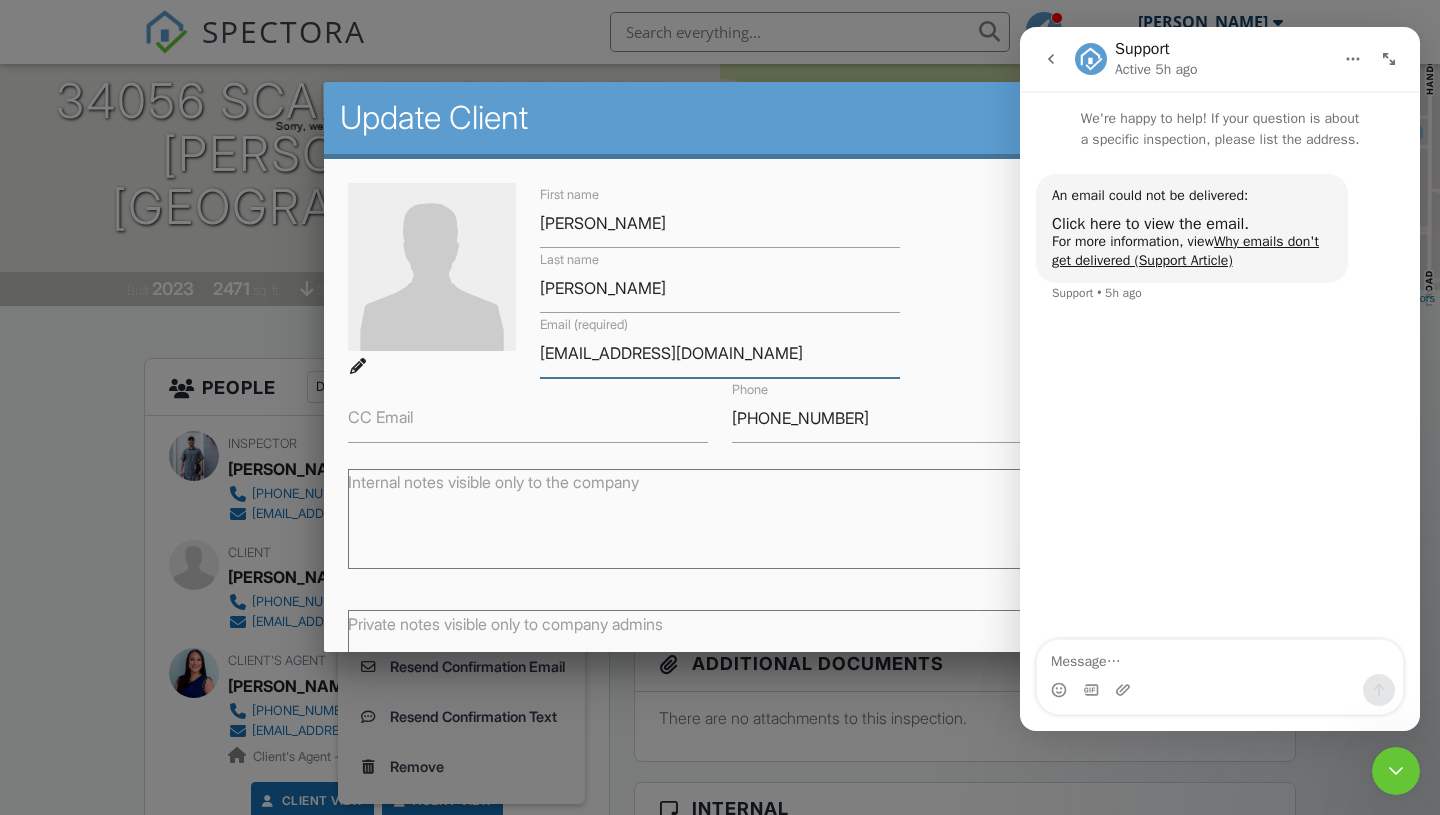 click on "guackmk@gmail.com" at bounding box center [720, 353] 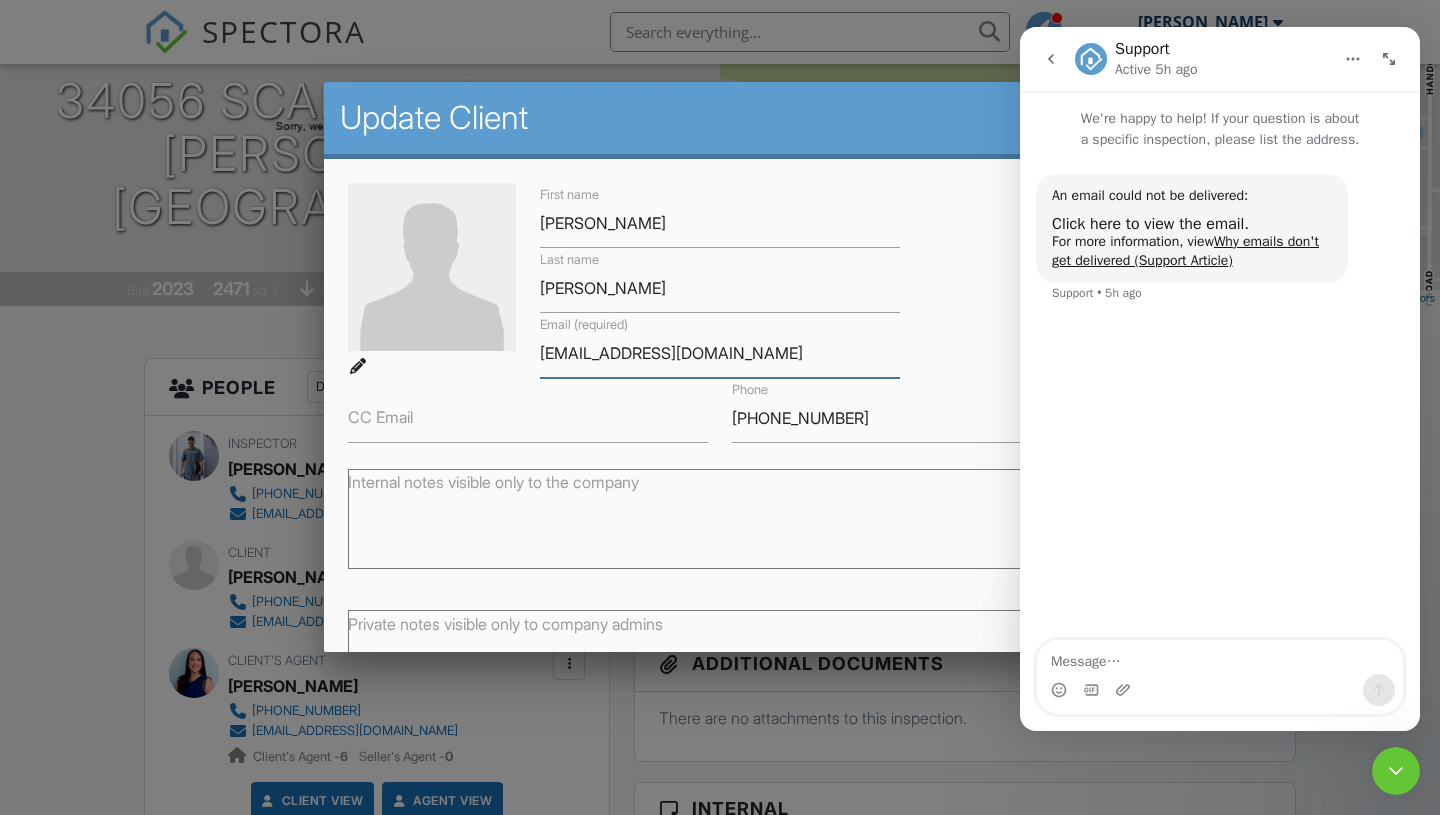 type on "gauckmk@gmail.com" 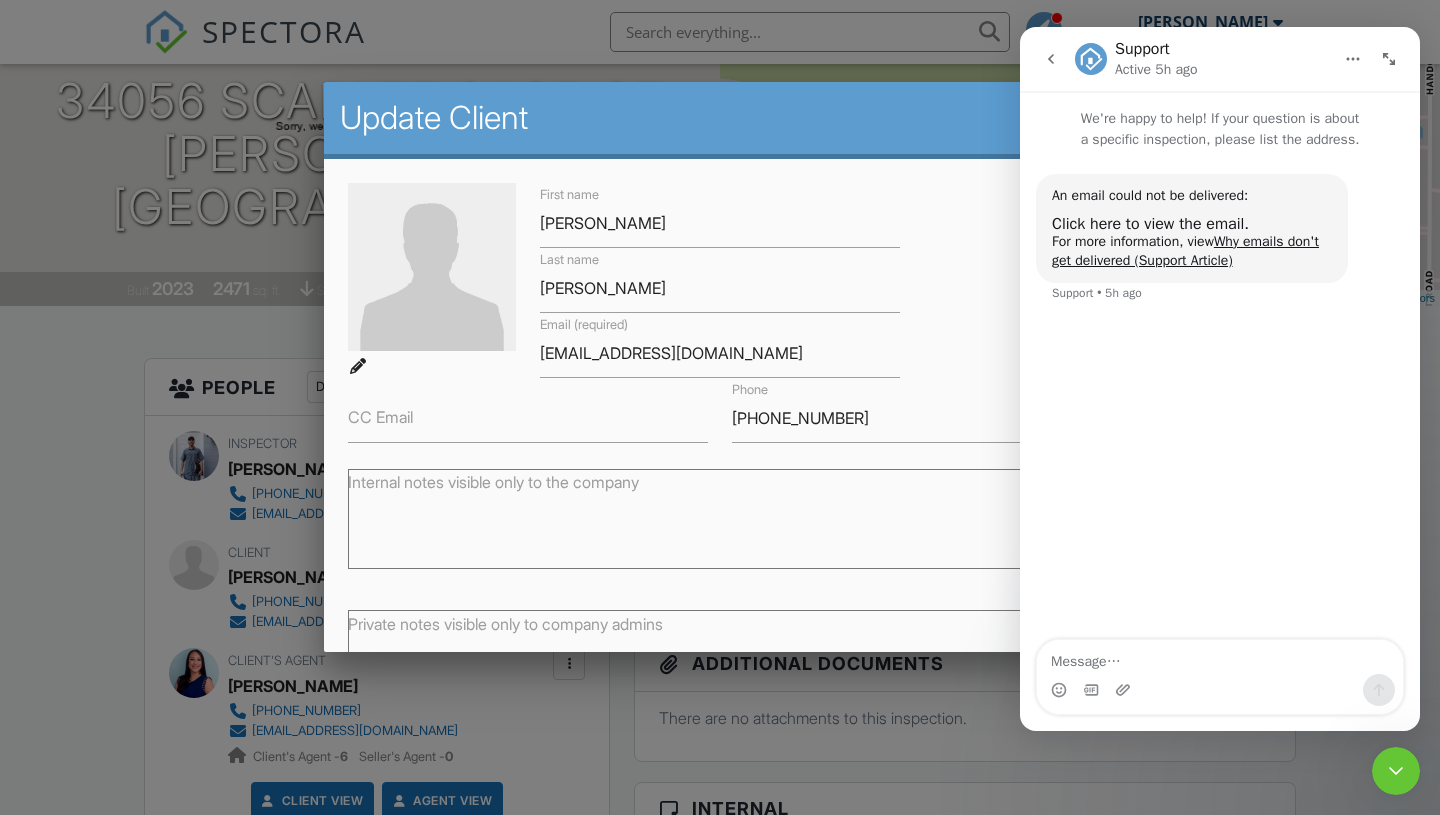 click 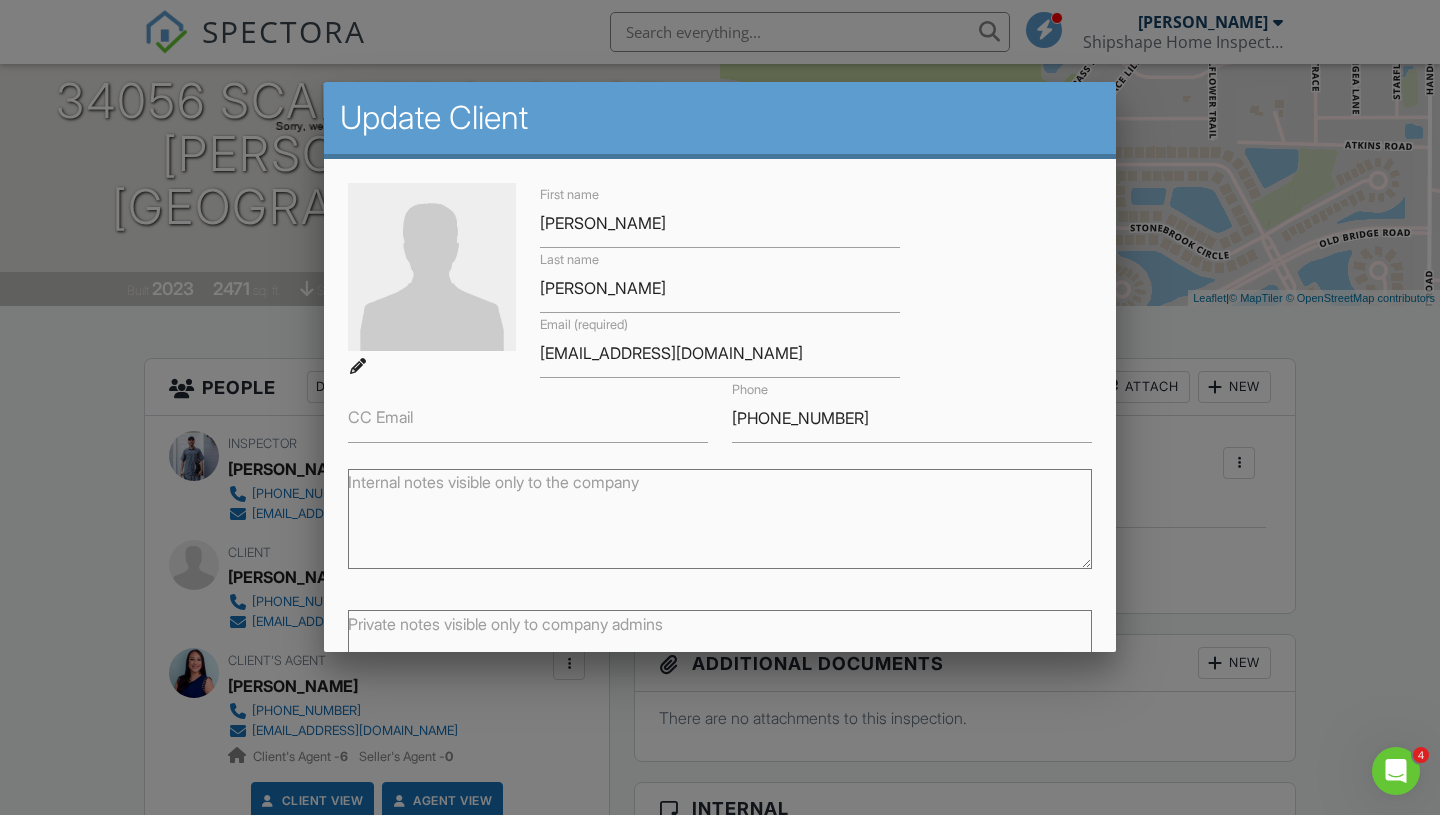 scroll, scrollTop: 0, scrollLeft: 0, axis: both 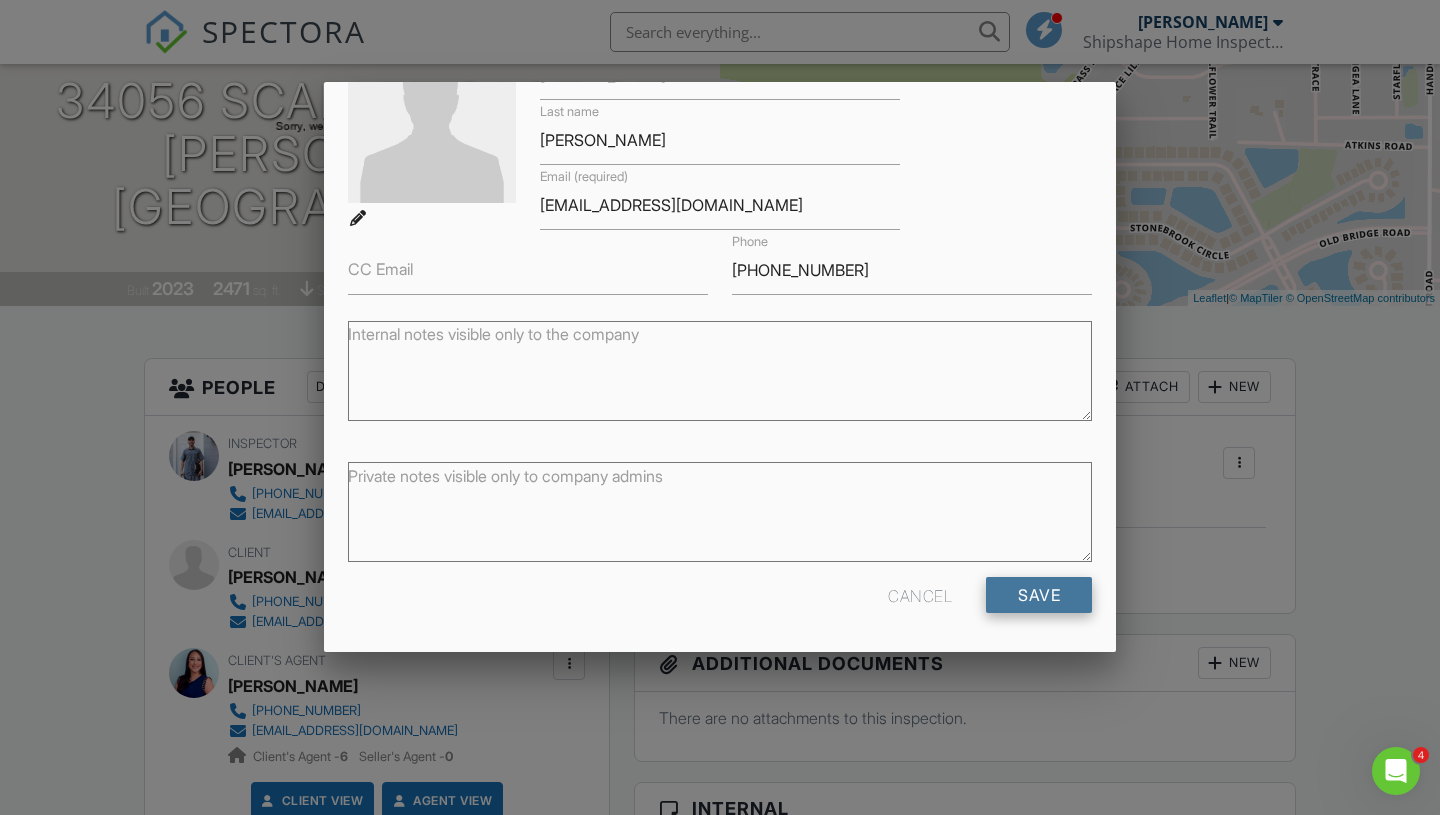 click on "Save" at bounding box center [1039, 595] 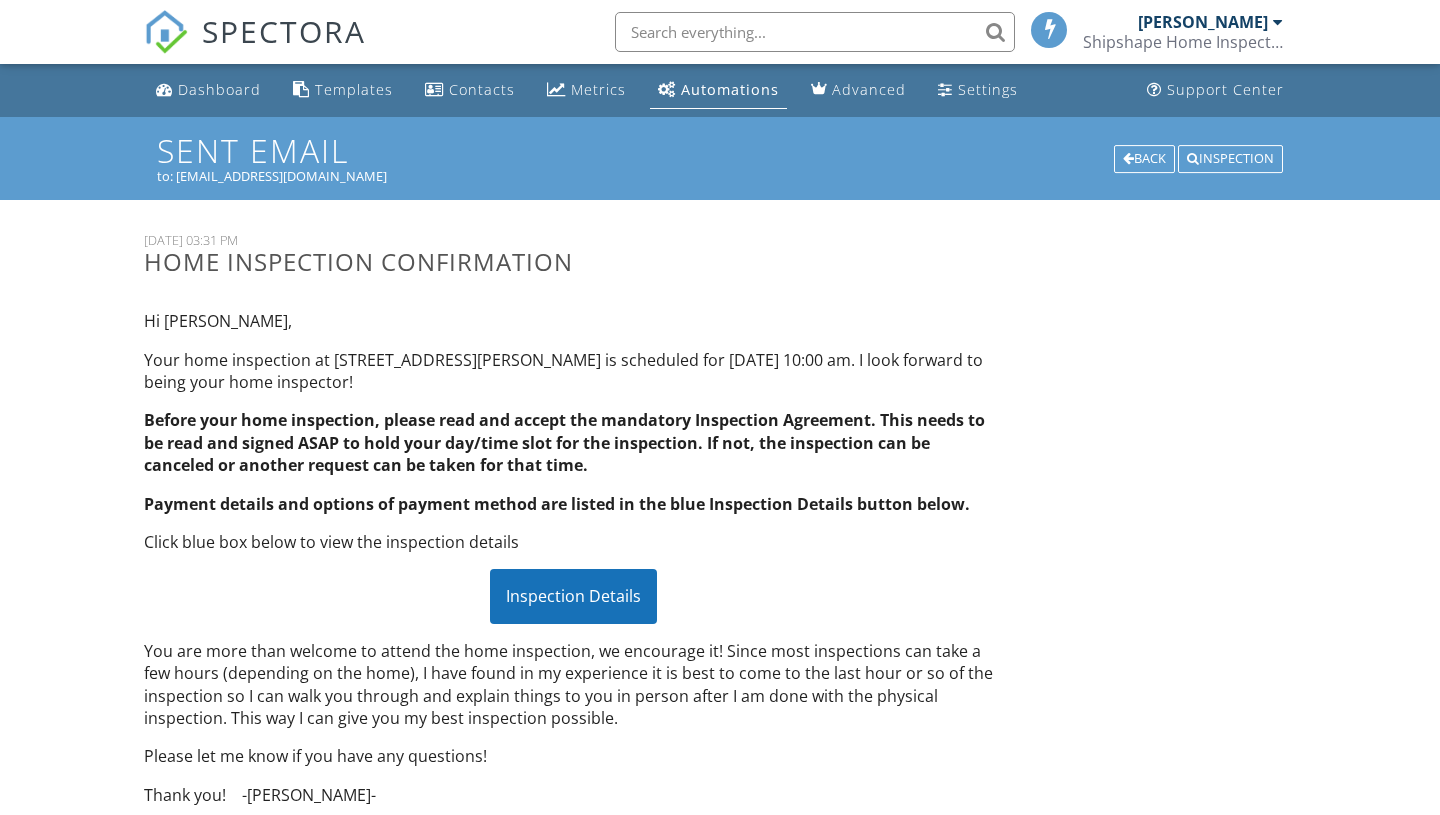 scroll, scrollTop: 0, scrollLeft: 0, axis: both 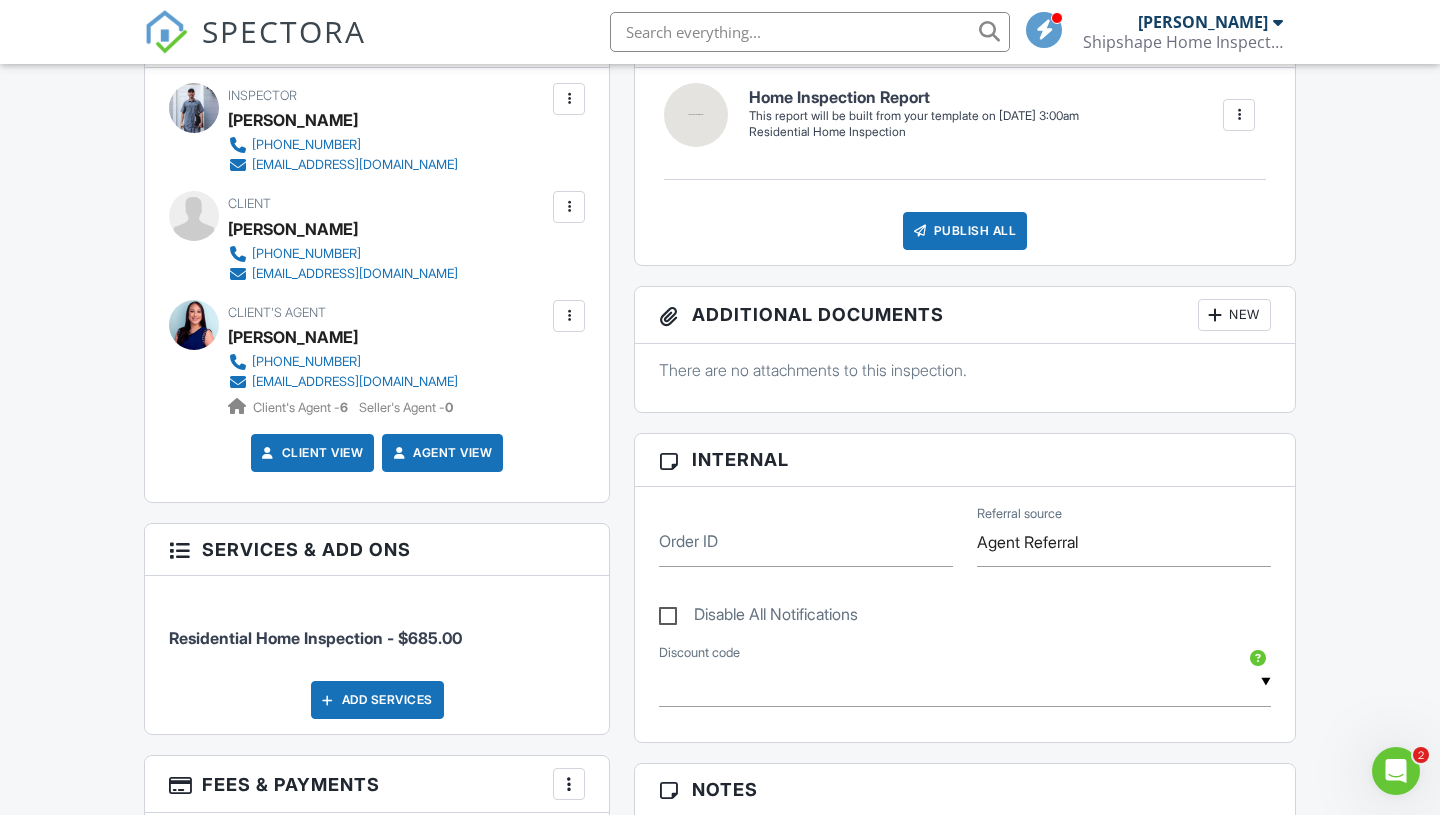click at bounding box center [569, 207] 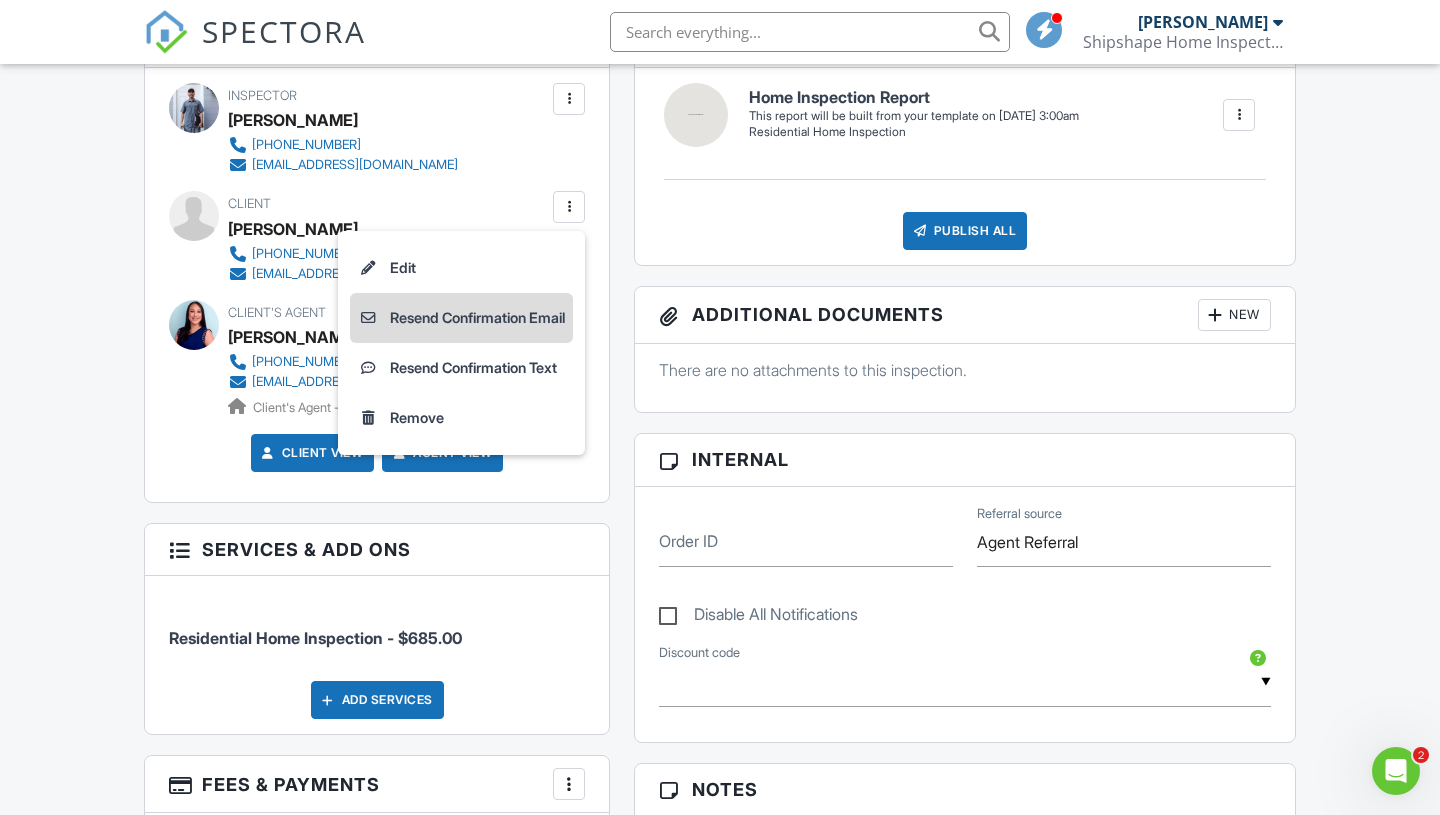 click on "Resend Confirmation Email" at bounding box center [461, 318] 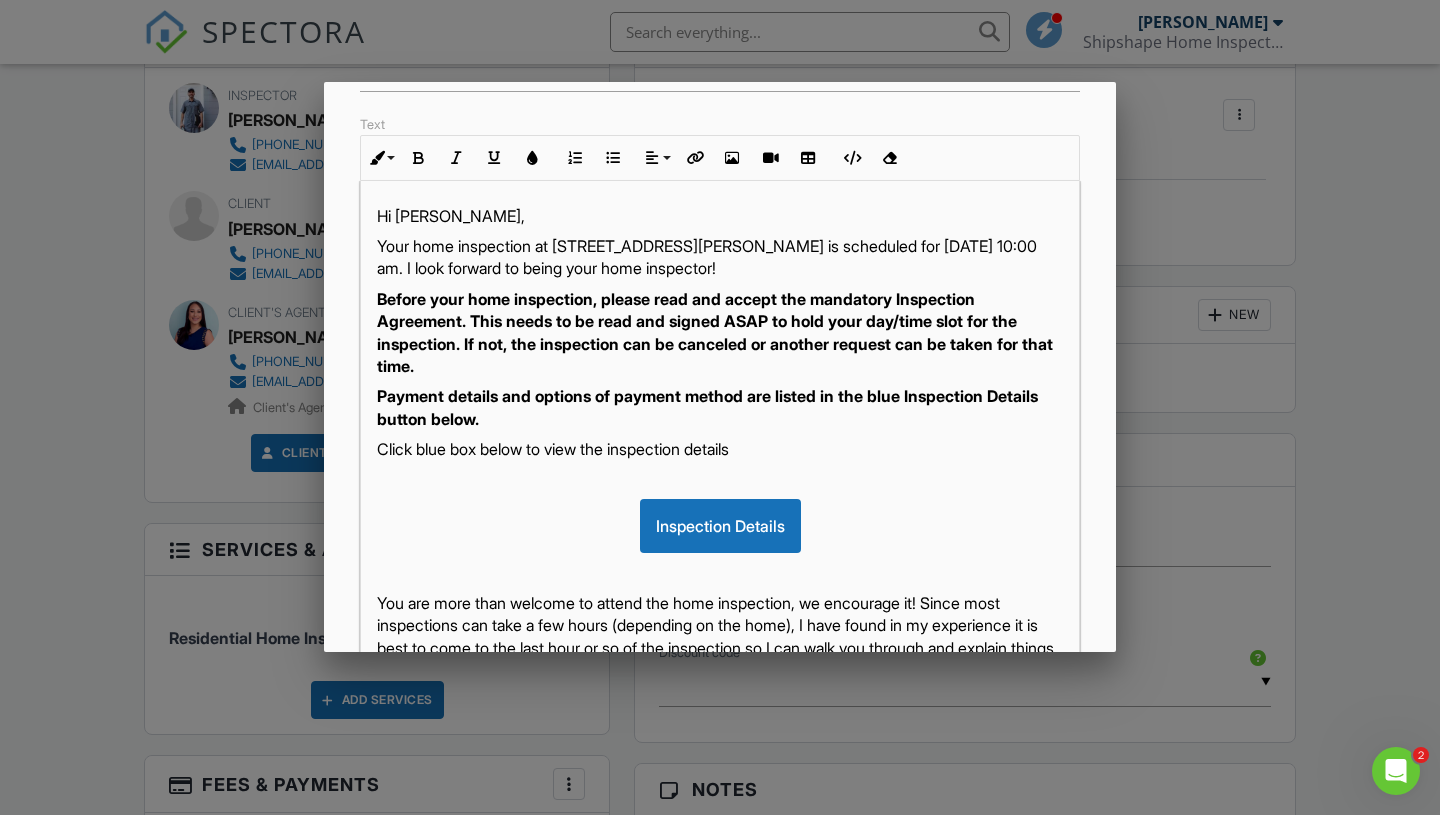 scroll, scrollTop: 412, scrollLeft: 0, axis: vertical 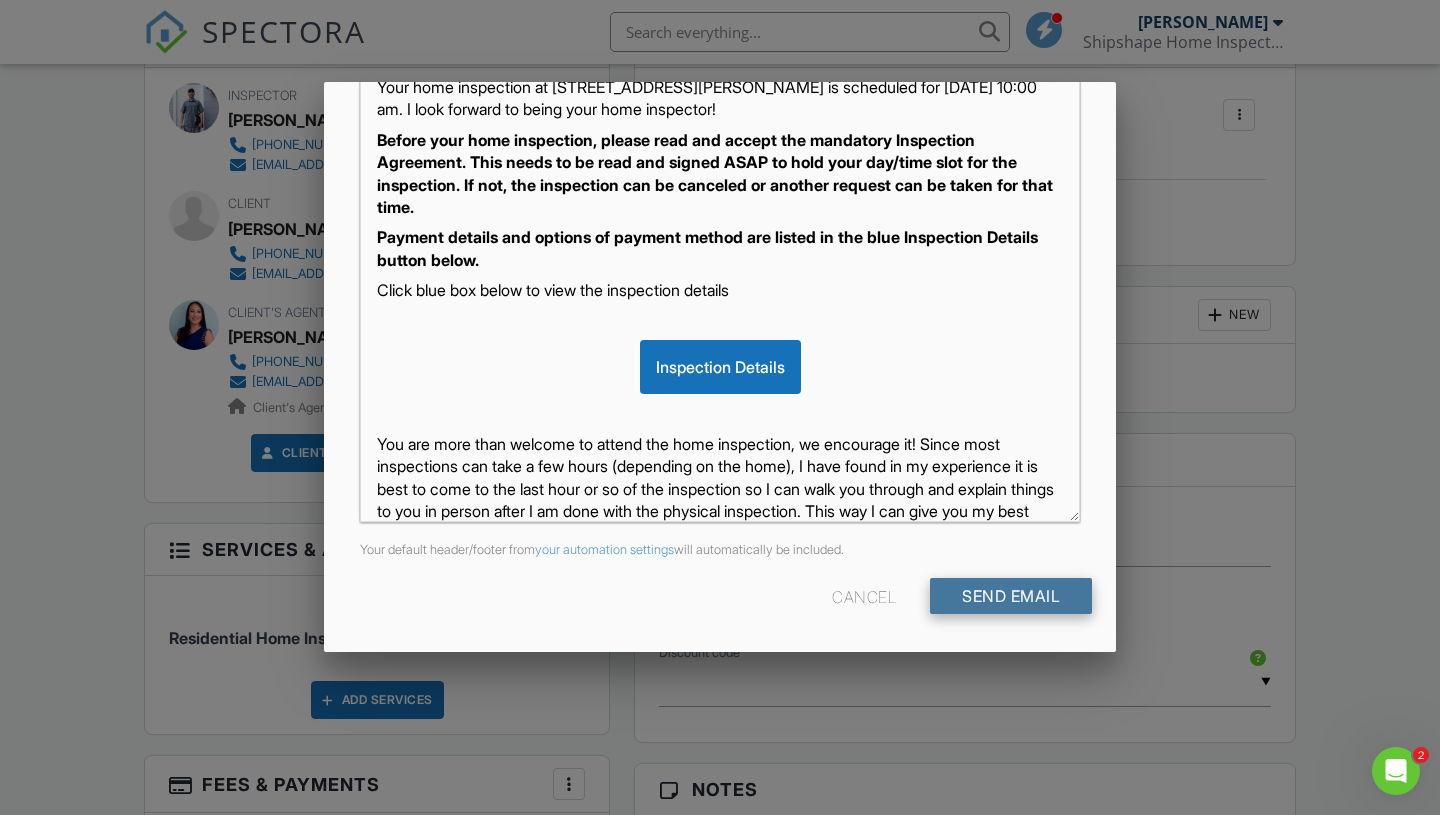click on "Send Email" at bounding box center [1011, 596] 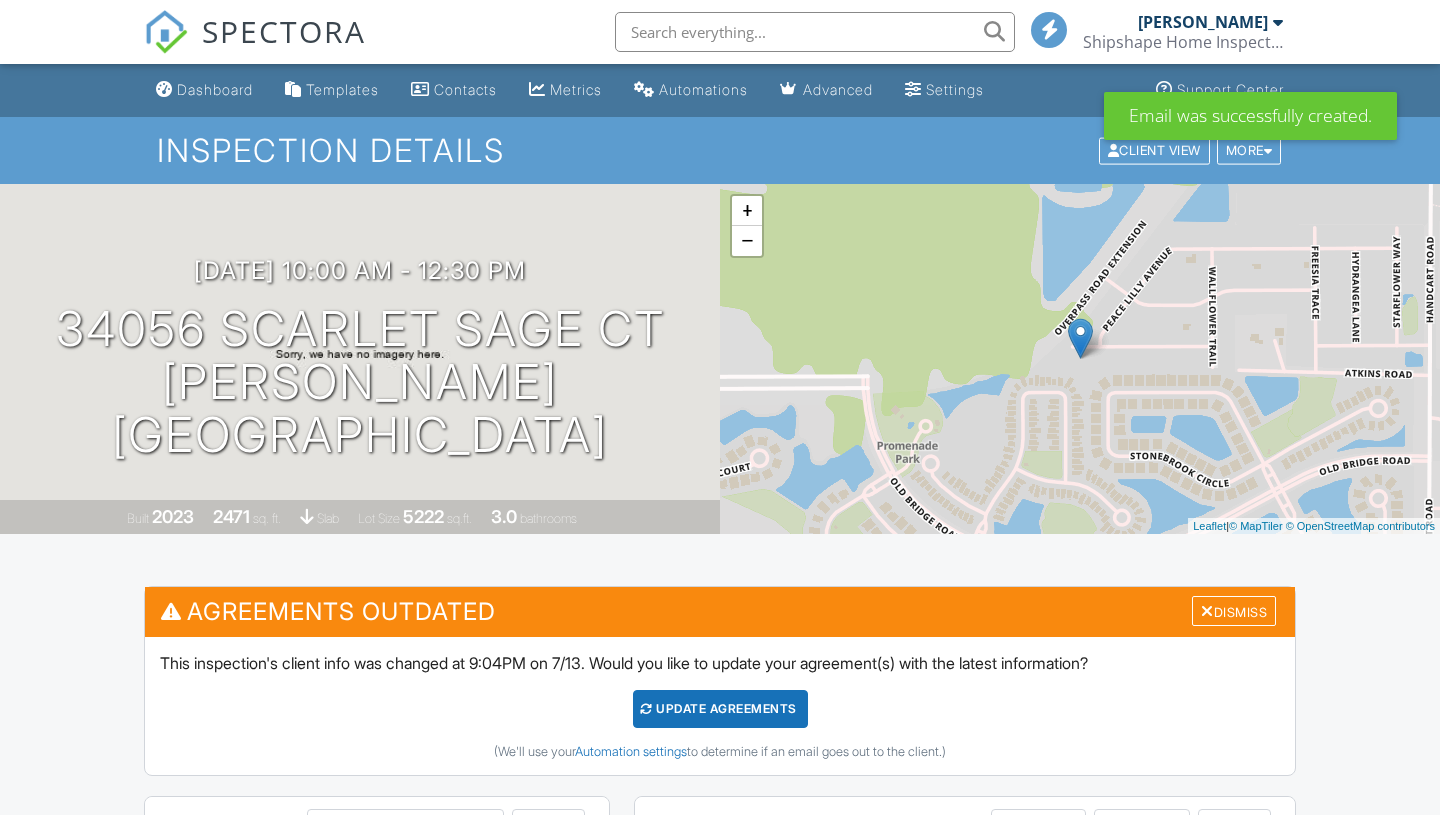 scroll, scrollTop: 786, scrollLeft: 0, axis: vertical 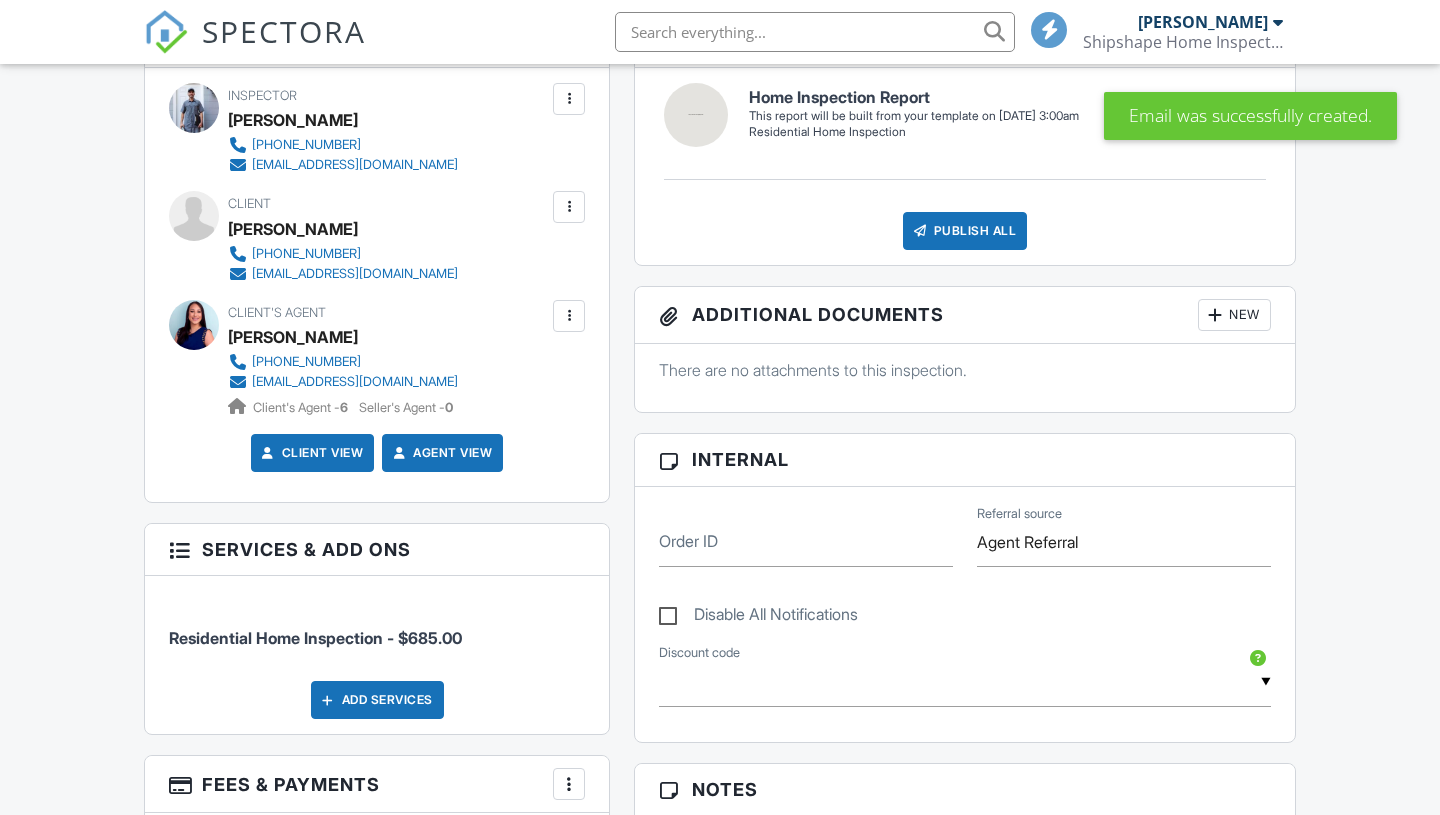 click on "Dashboard
Templates
Contacts
Metrics
Automations
Advanced
Settings
Support Center
Inspection Details
Client View
More
Property Details
Reschedule
Reorder / Copy
Share
Cancel
Delete
Print Order
Convert to V10
Disable Pass on CC Fees
View Change Log
07/16/2025 10:00 am
- 12:30 pm
34056 Scarlet Sage Ct
Wesley Chapel, FL 33545
Built
2023
2471
sq. ft.
slab
Lot Size
5222
sq.ft.
3.0
bathrooms
+ − Leaflet  |  © MapTiler   © OpenStreetMap contributors
All emails and texts are disabled for this inspection!
Turn on emails and texts
Turn on and Requeue Notifications
Agreements Outdated
Dismiss
Update Agreements
(We'll use your" at bounding box center (720, 840) 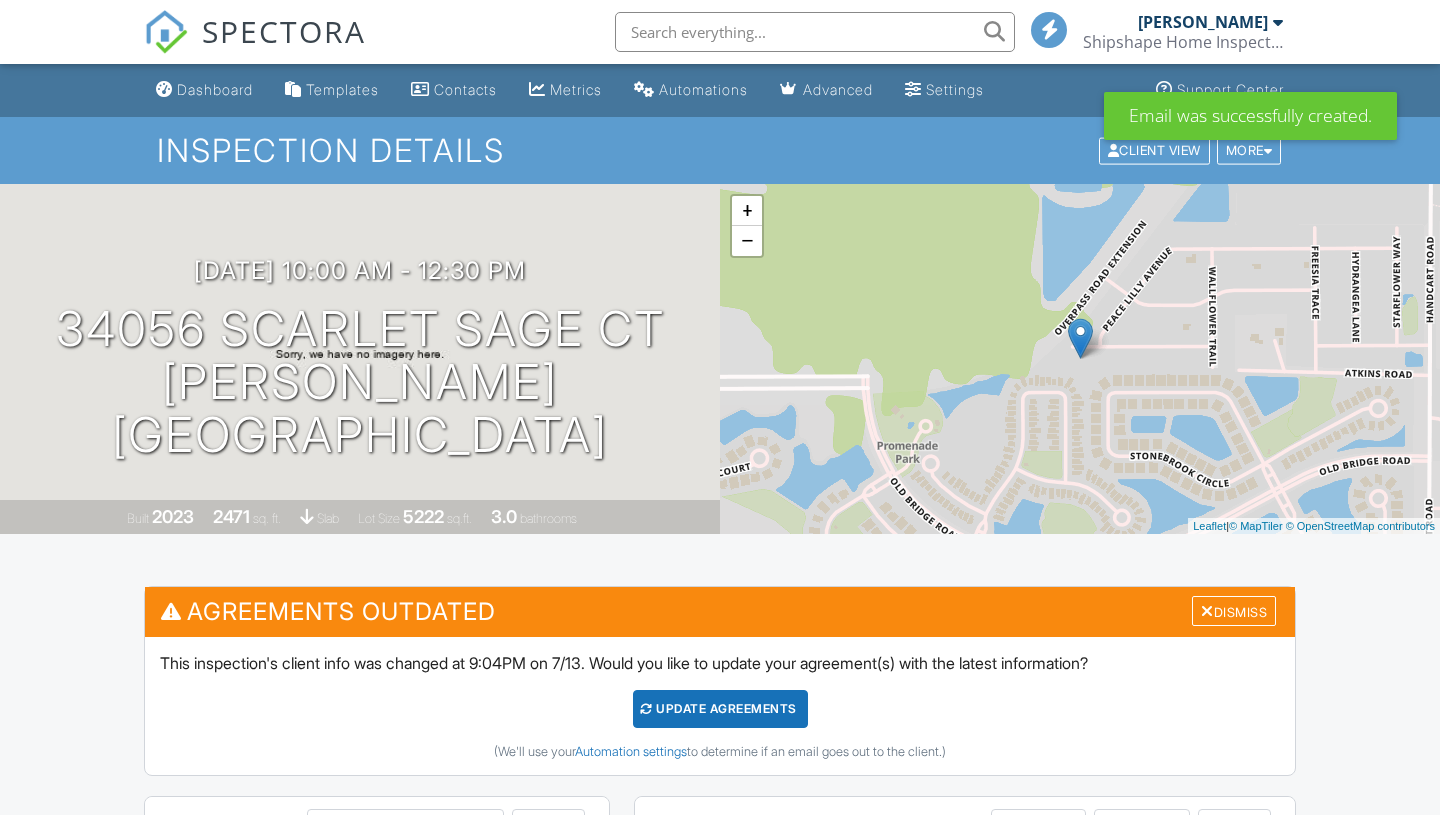 scroll, scrollTop: 0, scrollLeft: 0, axis: both 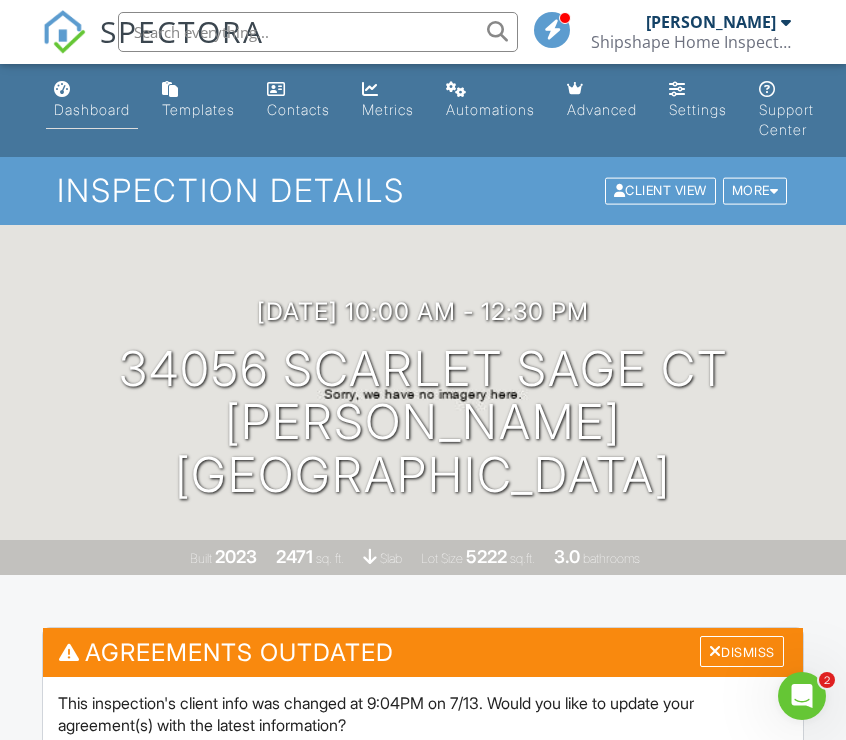 click on "Dashboard" at bounding box center [92, 109] 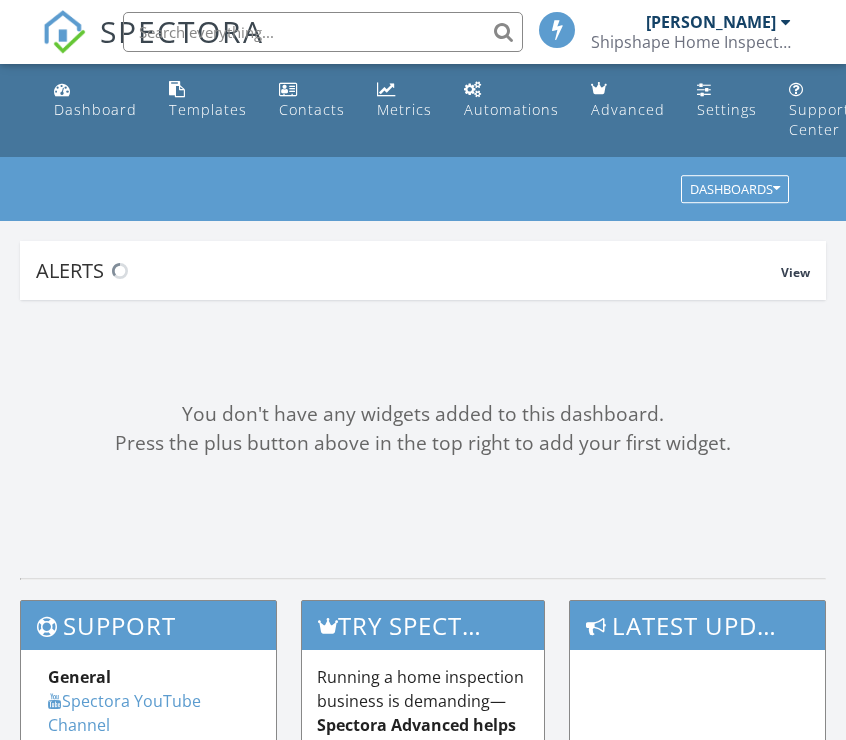 scroll, scrollTop: 0, scrollLeft: 0, axis: both 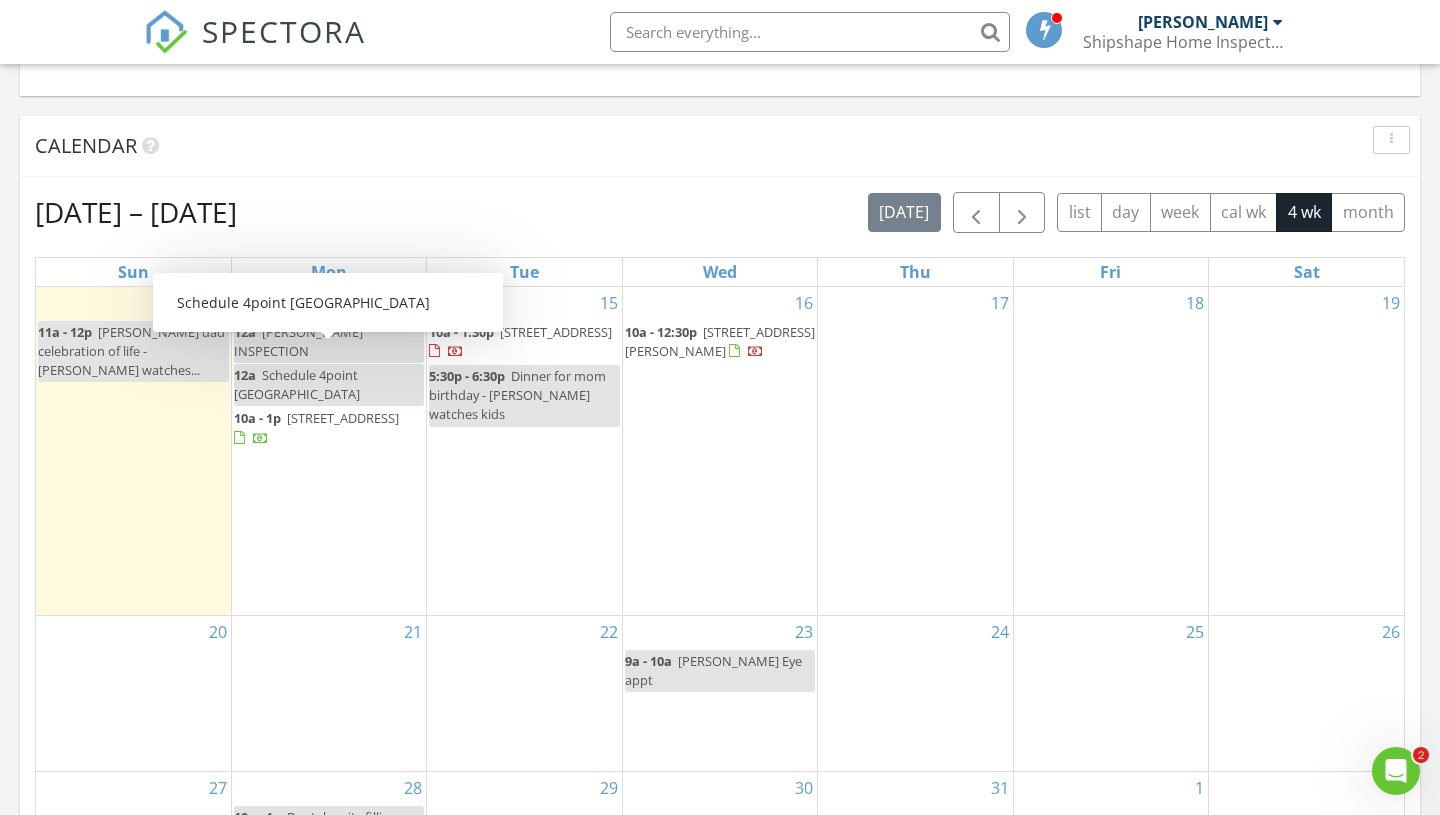 click on "[STREET_ADDRESS]" at bounding box center (343, 418) 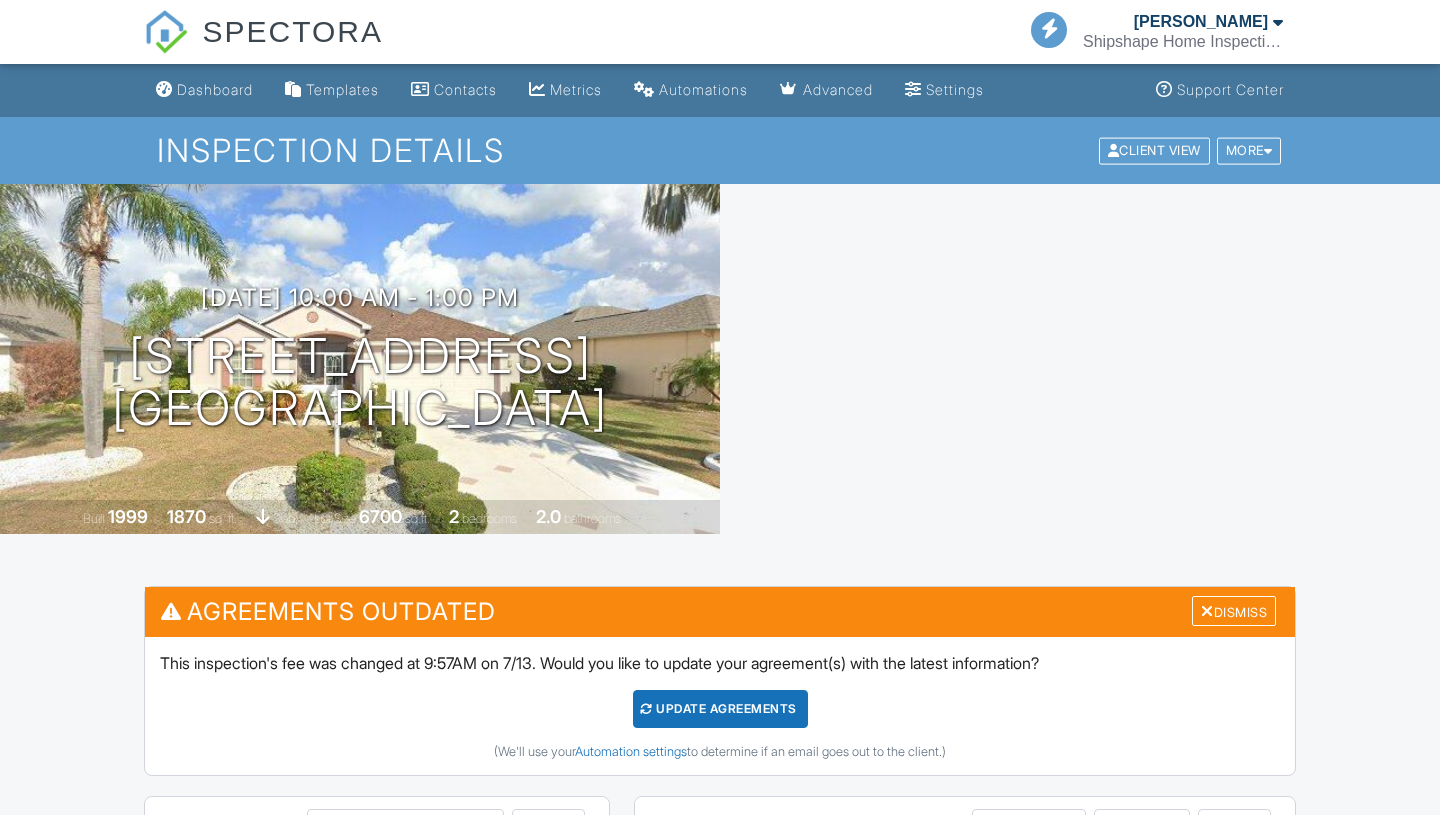 scroll, scrollTop: 0, scrollLeft: 0, axis: both 